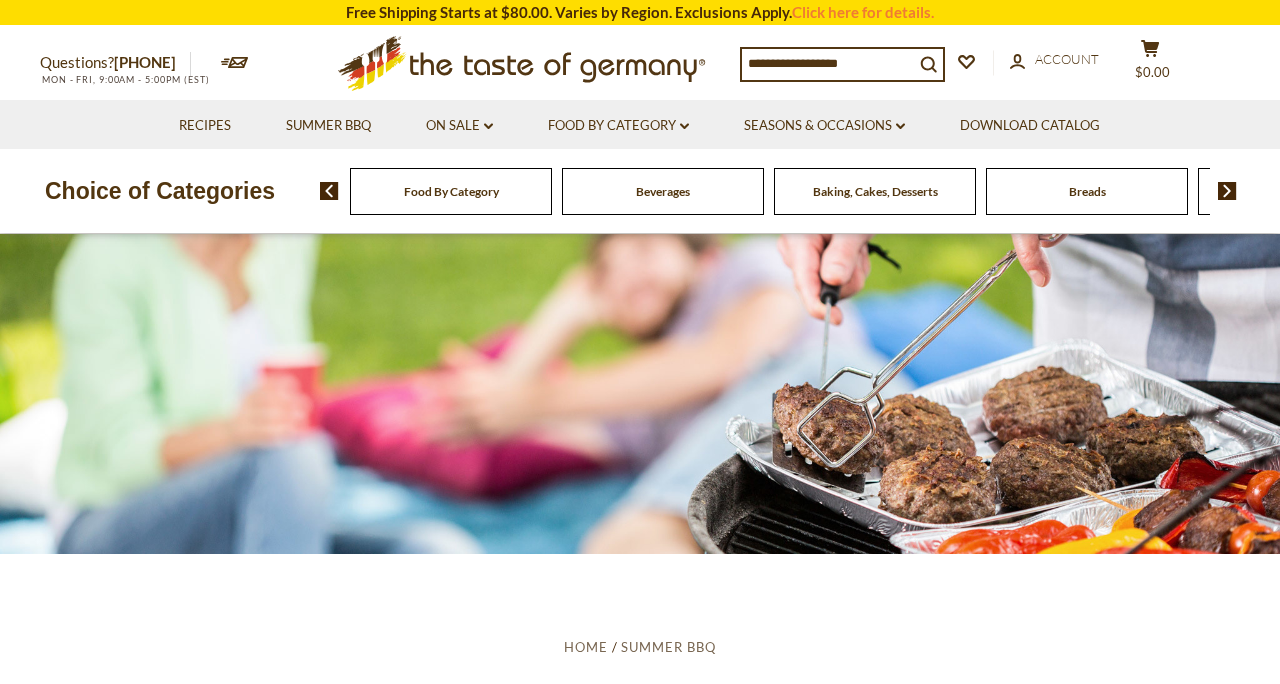 scroll, scrollTop: 0, scrollLeft: 0, axis: both 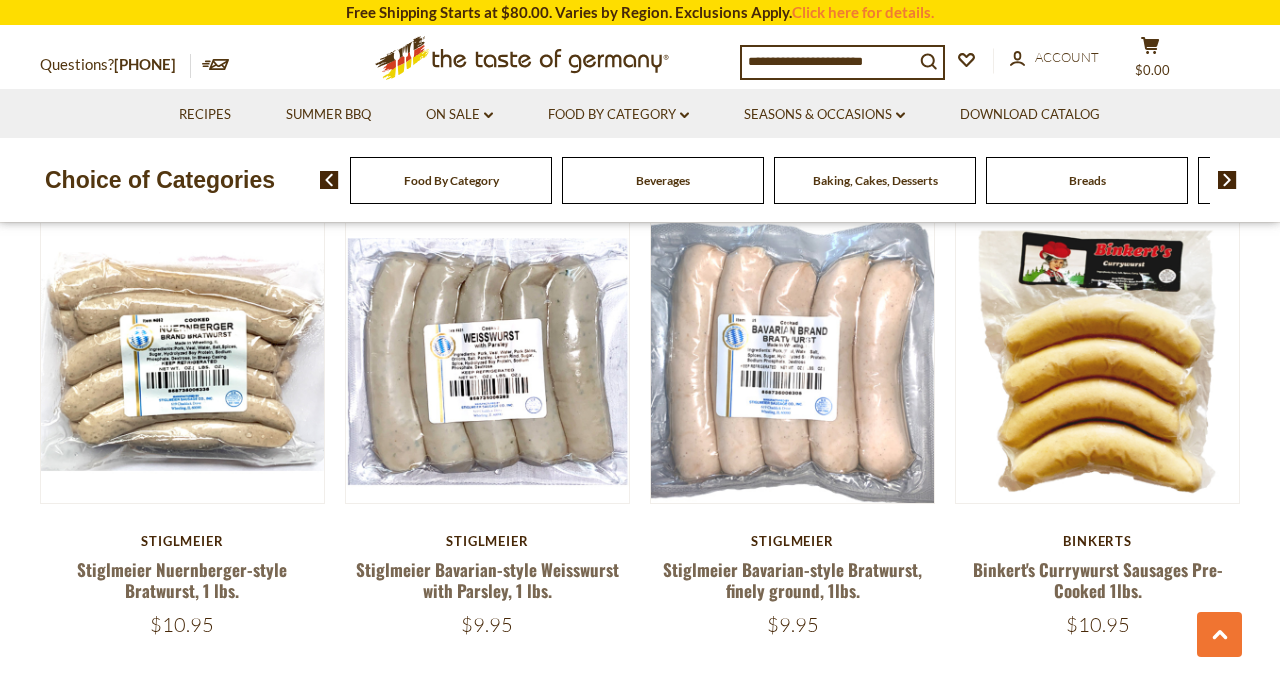 click on "Food By Category" at bounding box center [451, 180] 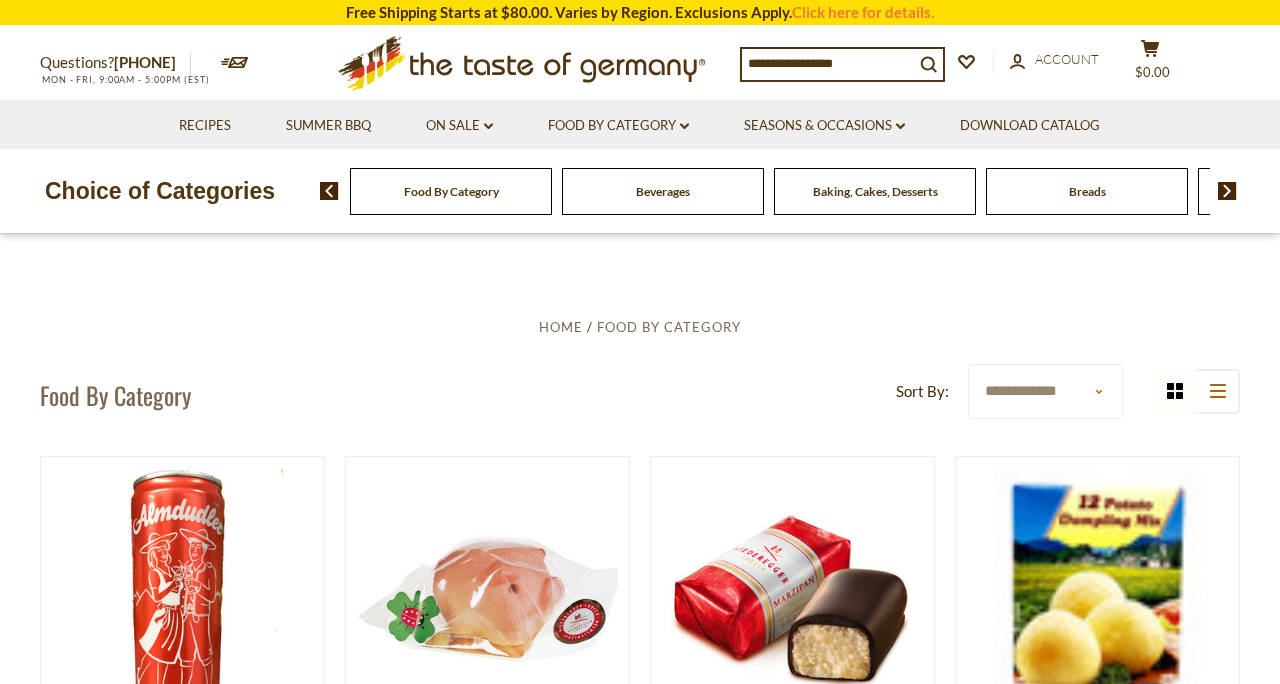 scroll, scrollTop: 0, scrollLeft: 0, axis: both 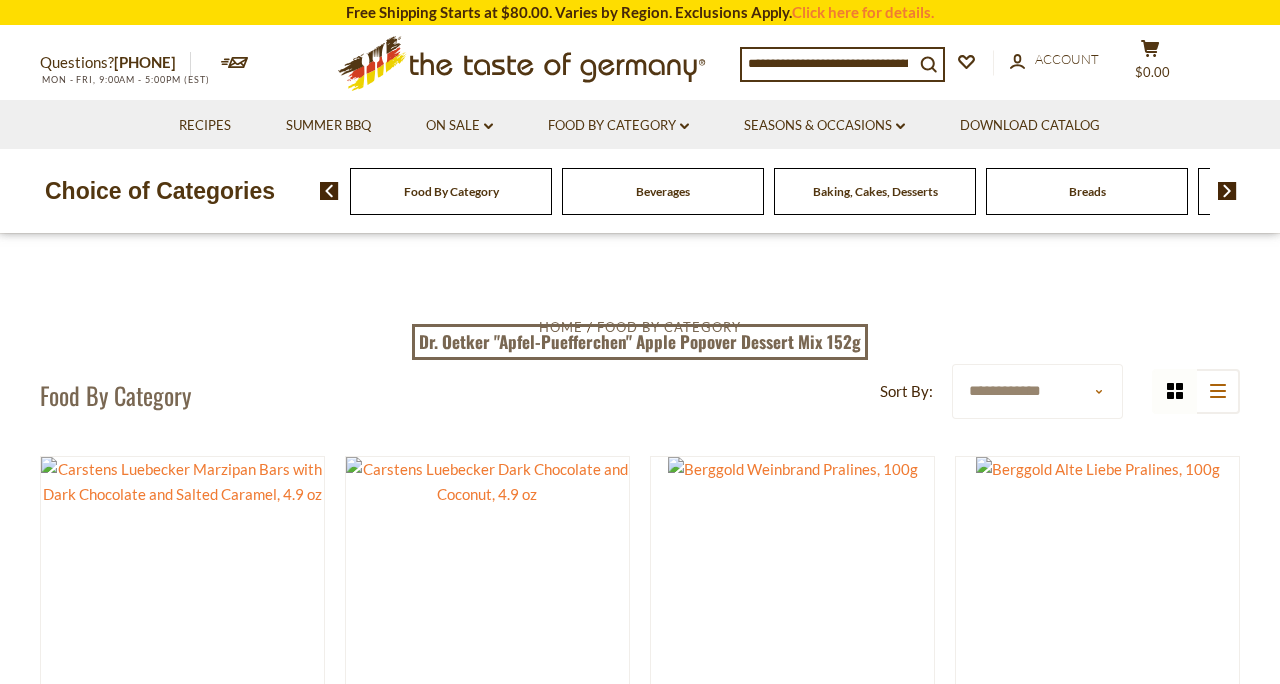 click on "Baking, Cakes, Desserts" at bounding box center (875, 191) 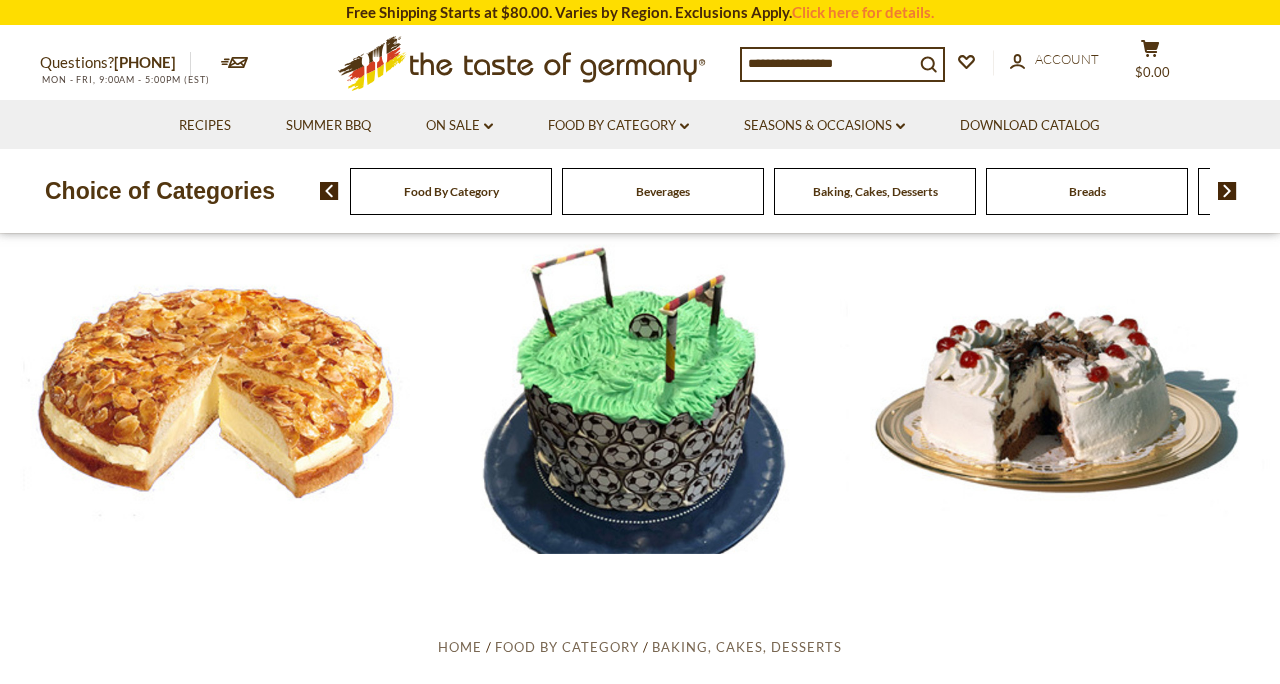 scroll, scrollTop: 0, scrollLeft: 0, axis: both 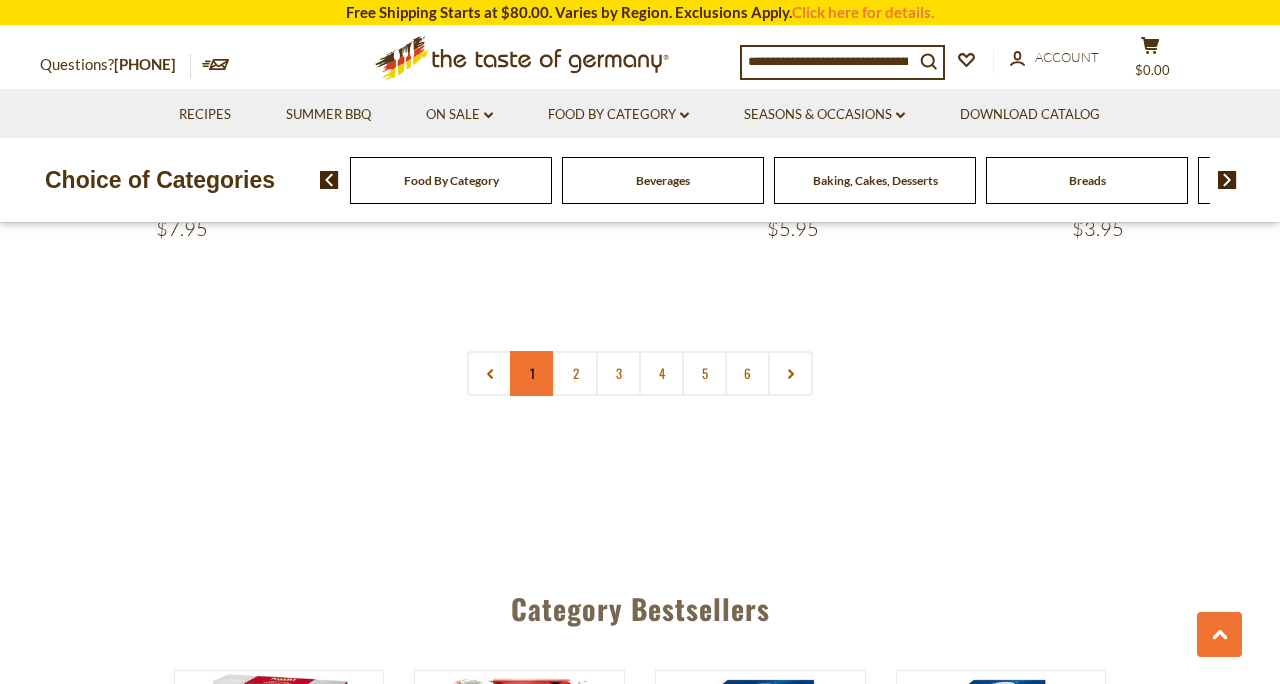 click on "1" at bounding box center [532, 373] 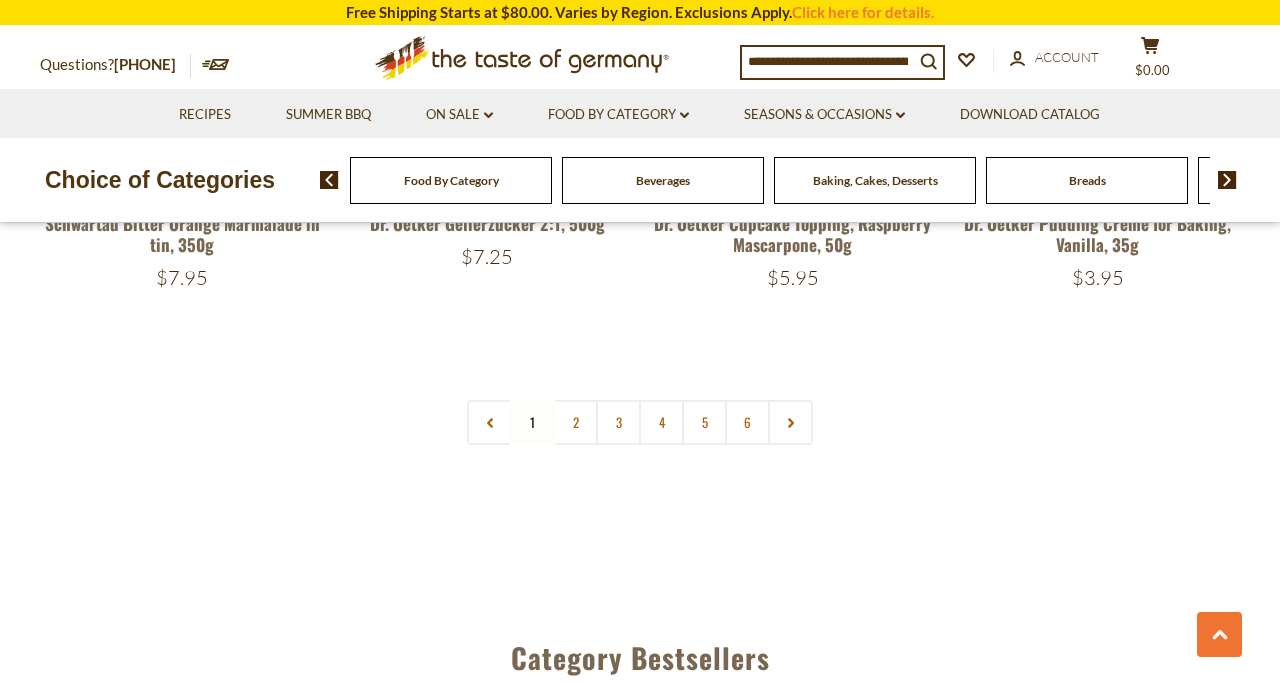 scroll, scrollTop: 4748, scrollLeft: 0, axis: vertical 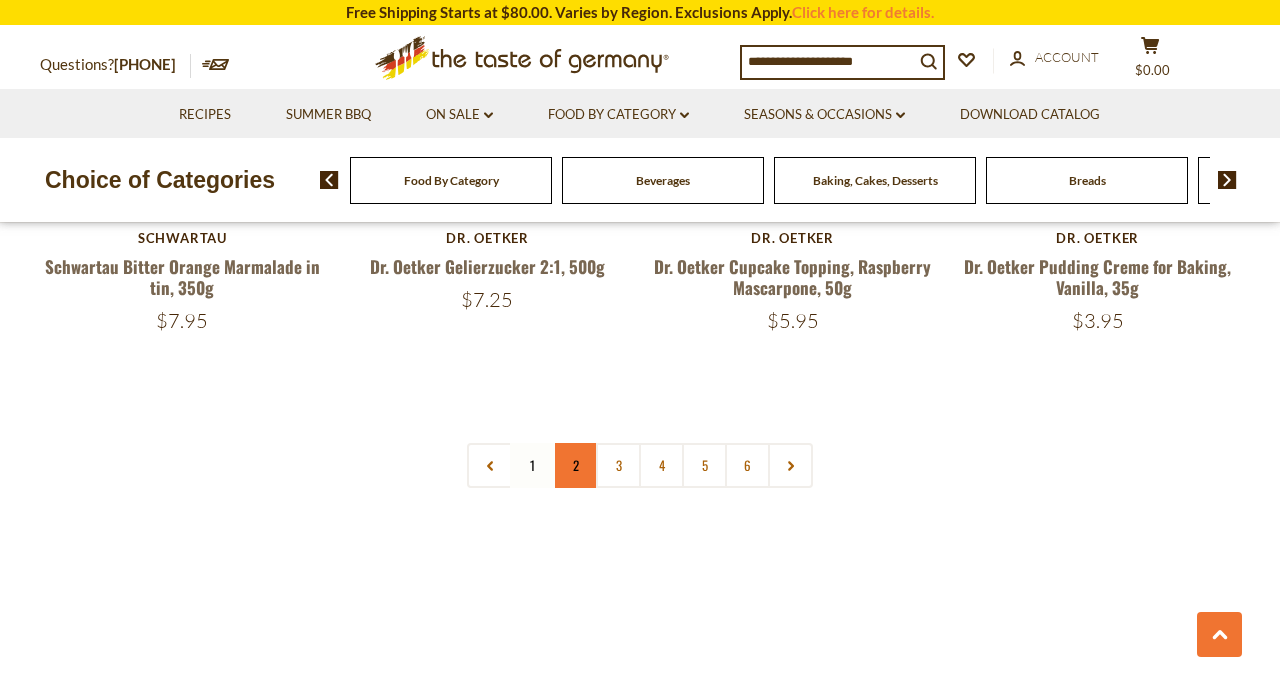 click on "2" at bounding box center [575, 465] 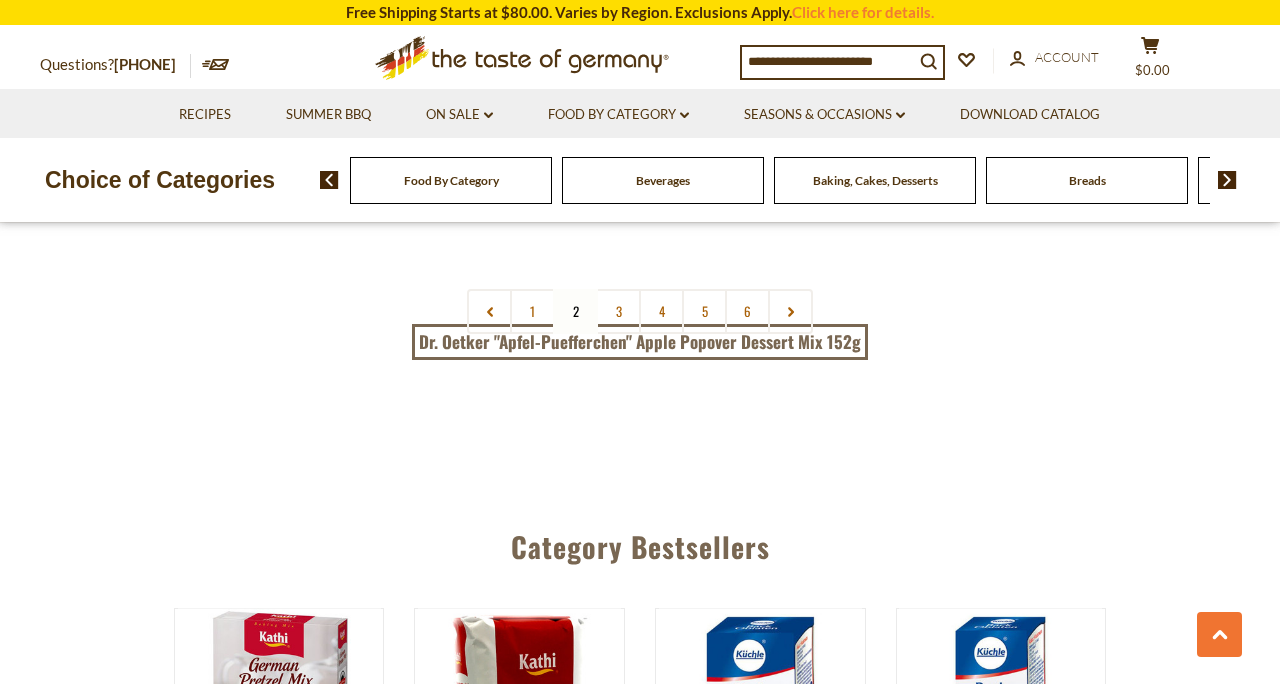 scroll, scrollTop: 4839, scrollLeft: 0, axis: vertical 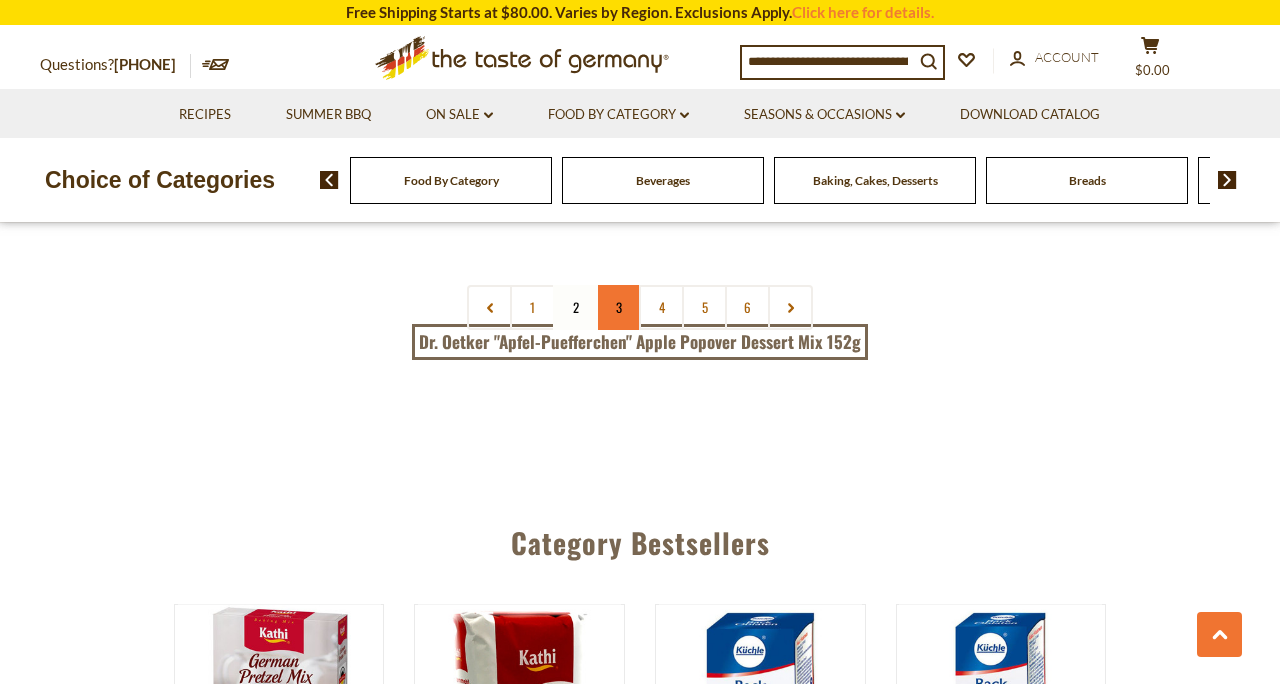 click on "3" at bounding box center (618, 307) 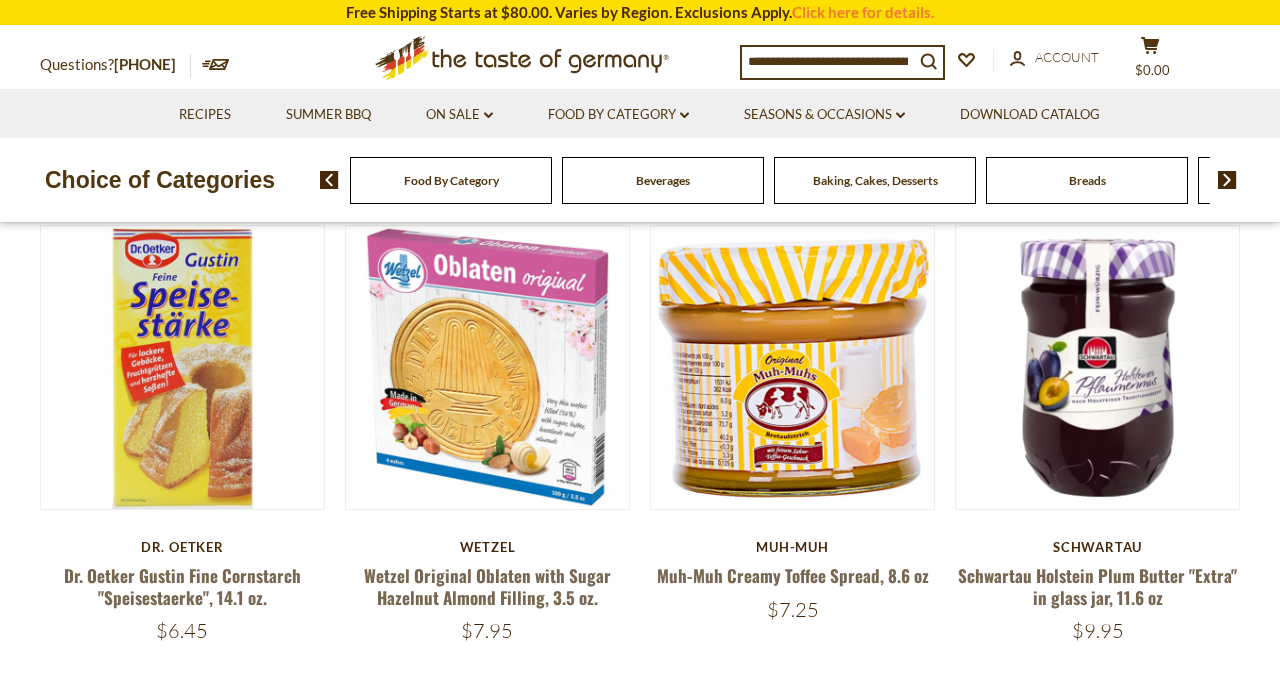 scroll, scrollTop: 557, scrollLeft: 0, axis: vertical 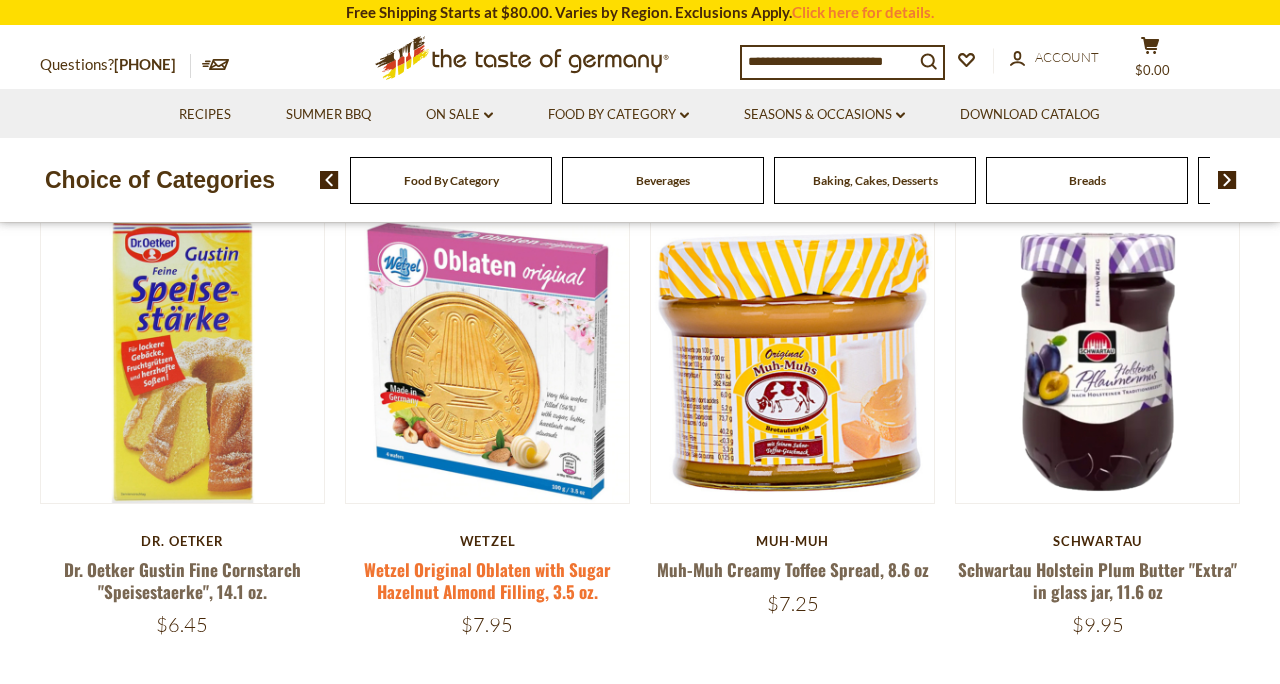 click on "Wetzel Original Oblaten with Sugar Hazelnut Almond Filling, 3.5 oz." at bounding box center (487, 580) 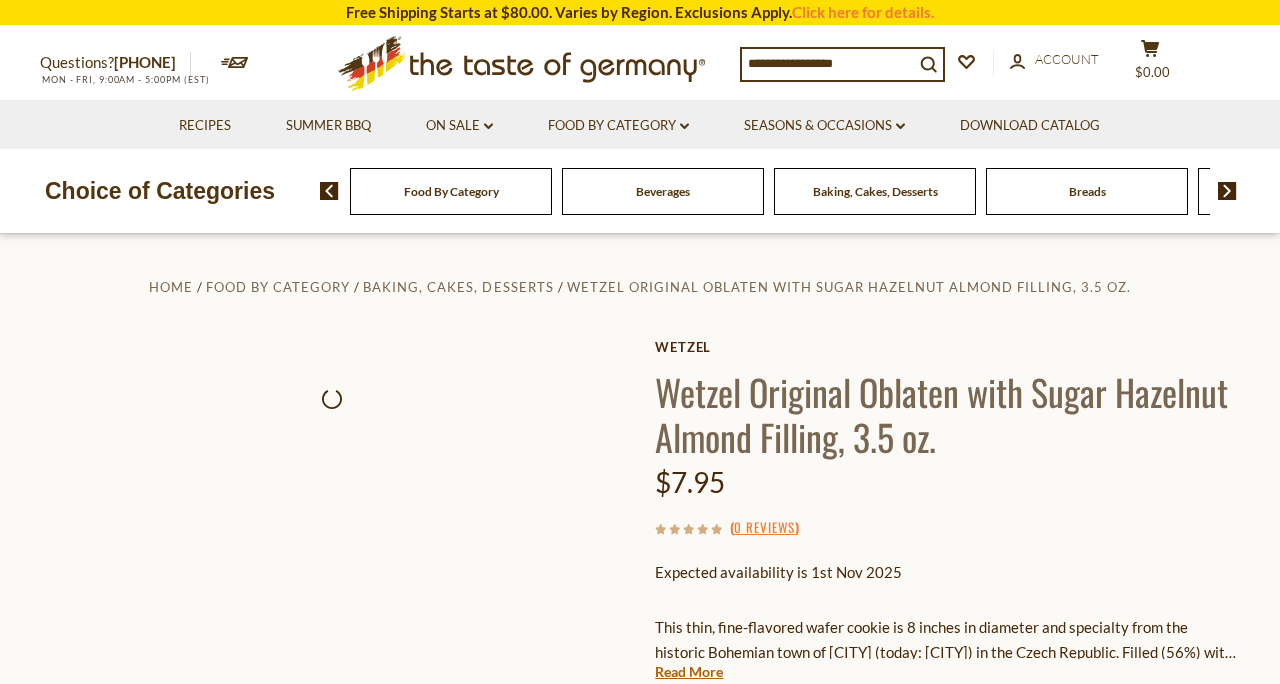 scroll, scrollTop: 0, scrollLeft: 0, axis: both 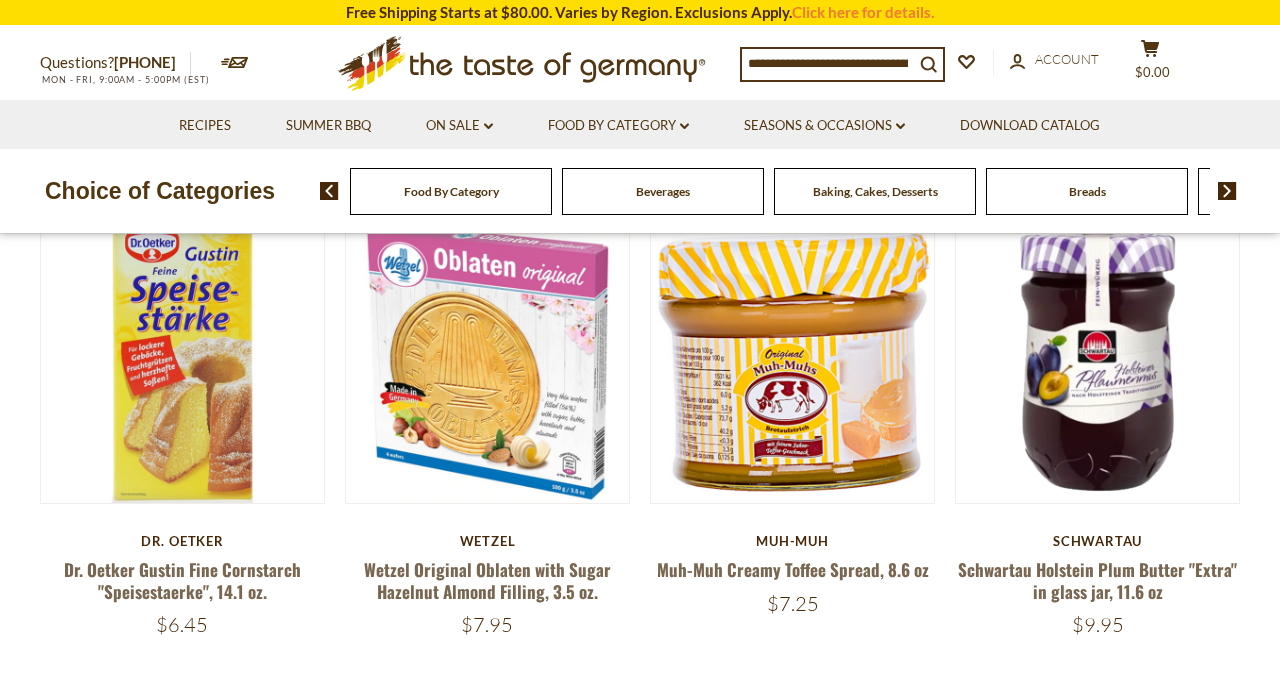 click at bounding box center (828, 63) 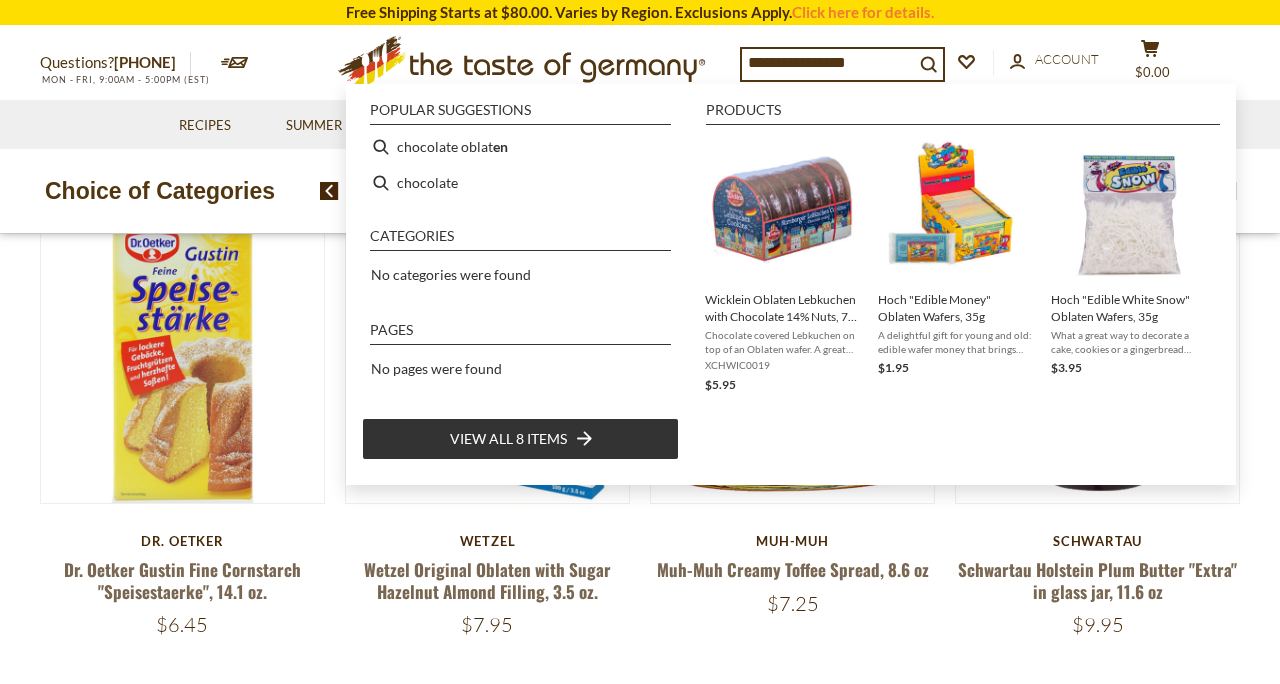 type on "**********" 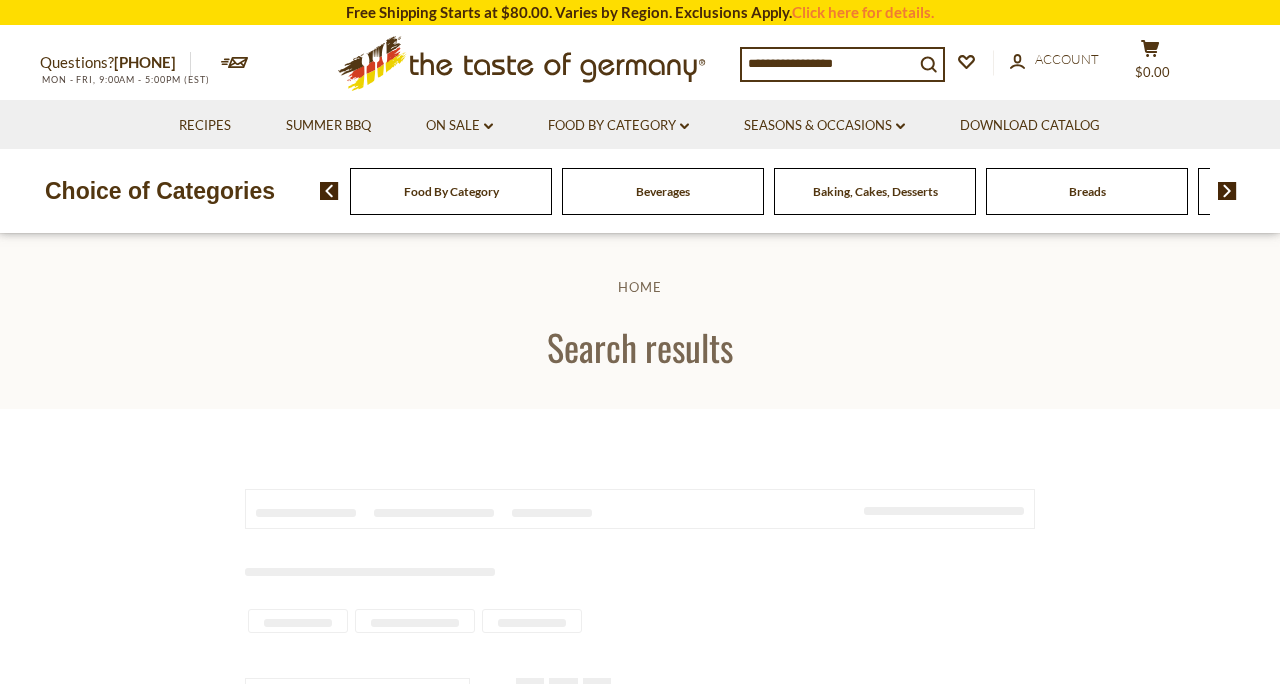 scroll, scrollTop: 0, scrollLeft: 0, axis: both 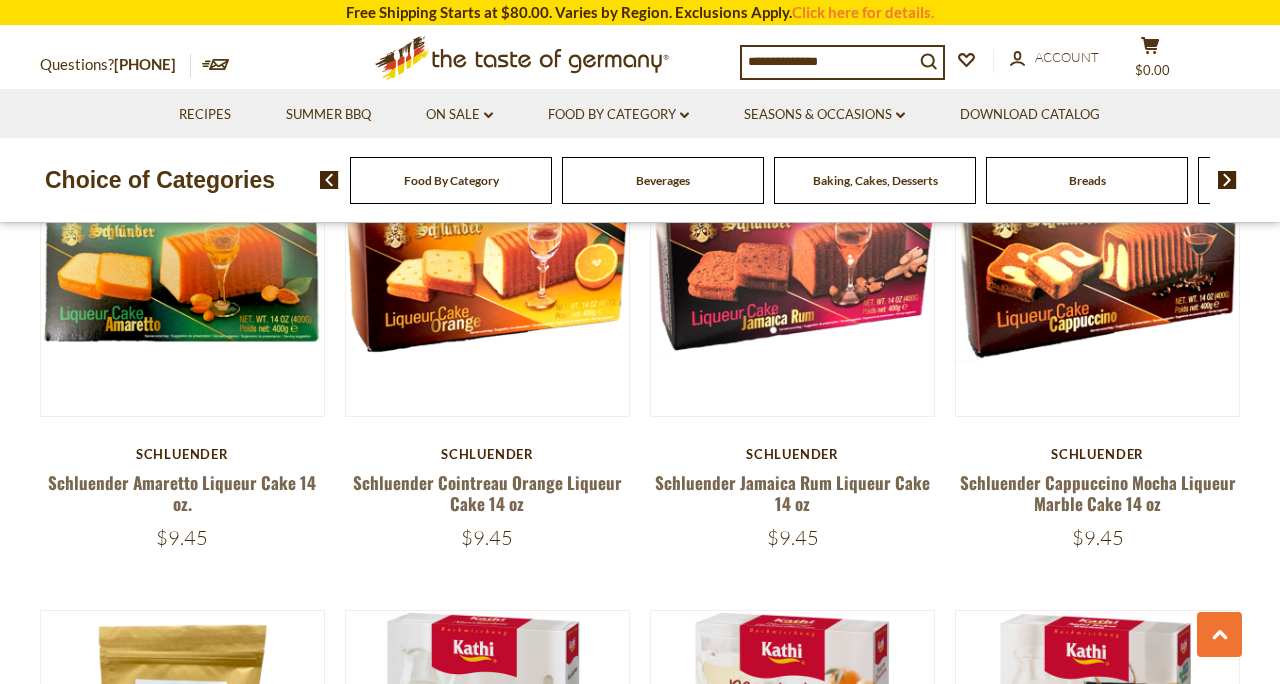 click on "Beverages" at bounding box center [663, 180] 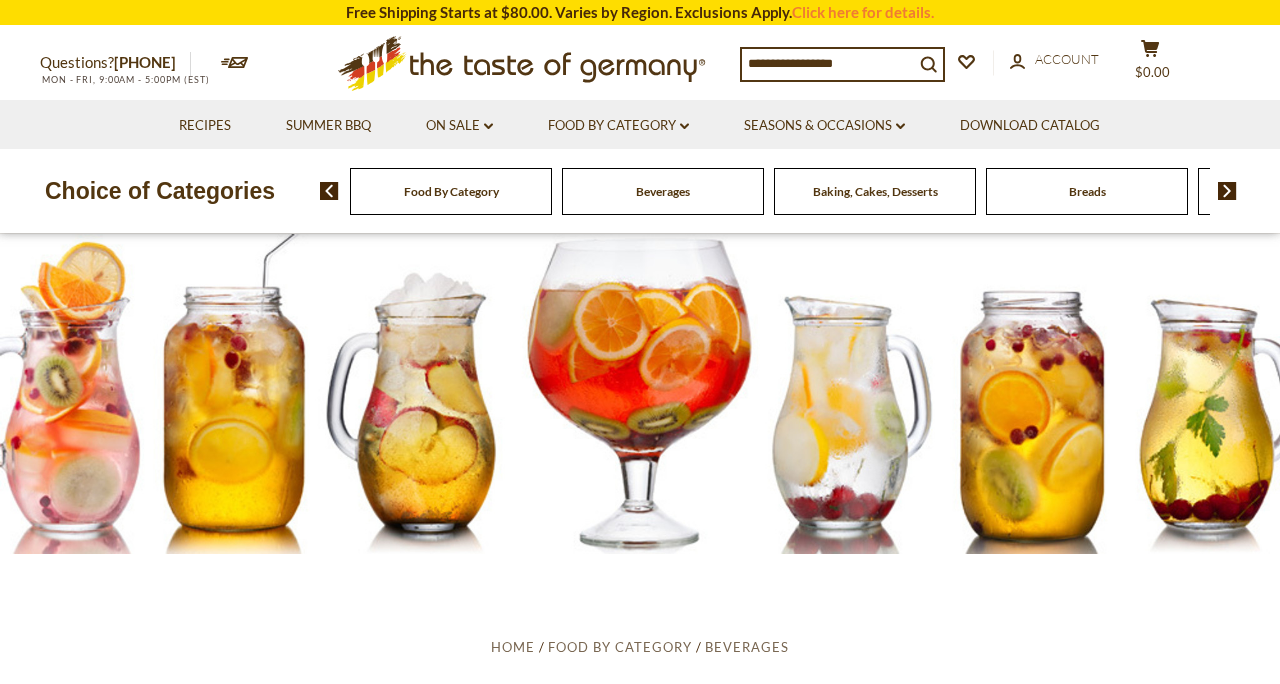 scroll, scrollTop: 0, scrollLeft: 0, axis: both 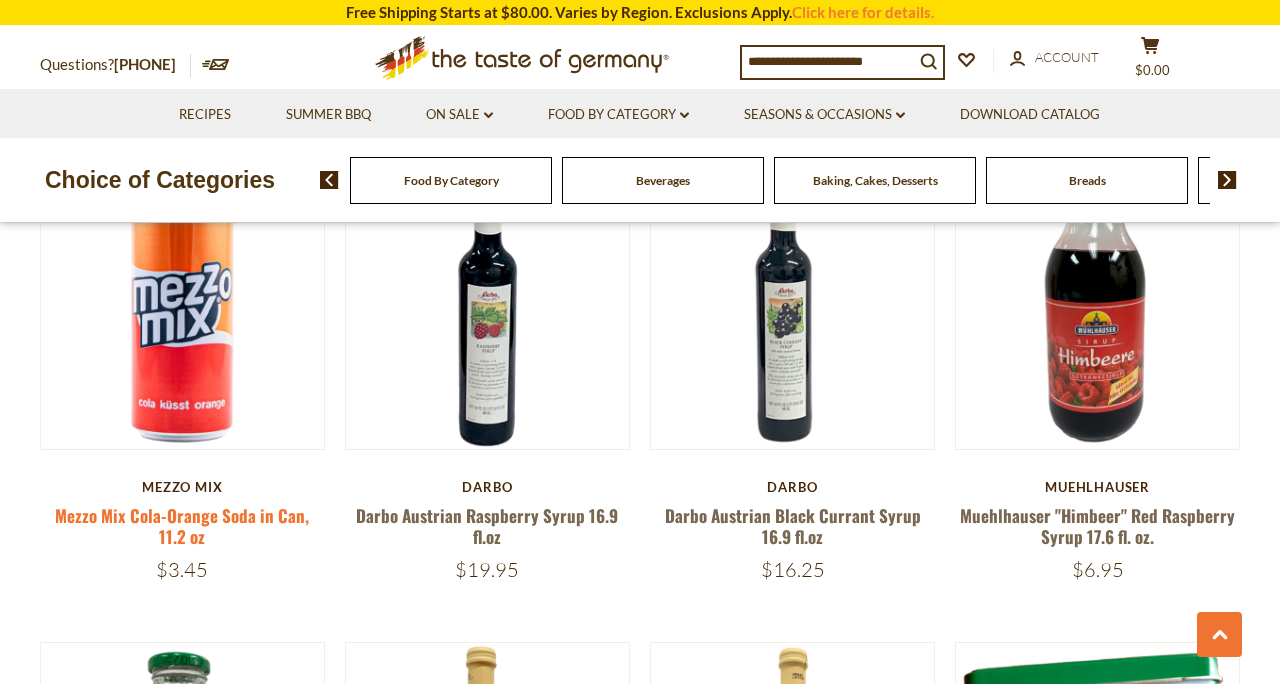 click on "Mezzo Mix Cola-Orange Soda in Can, 11.2 oz" at bounding box center [182, 526] 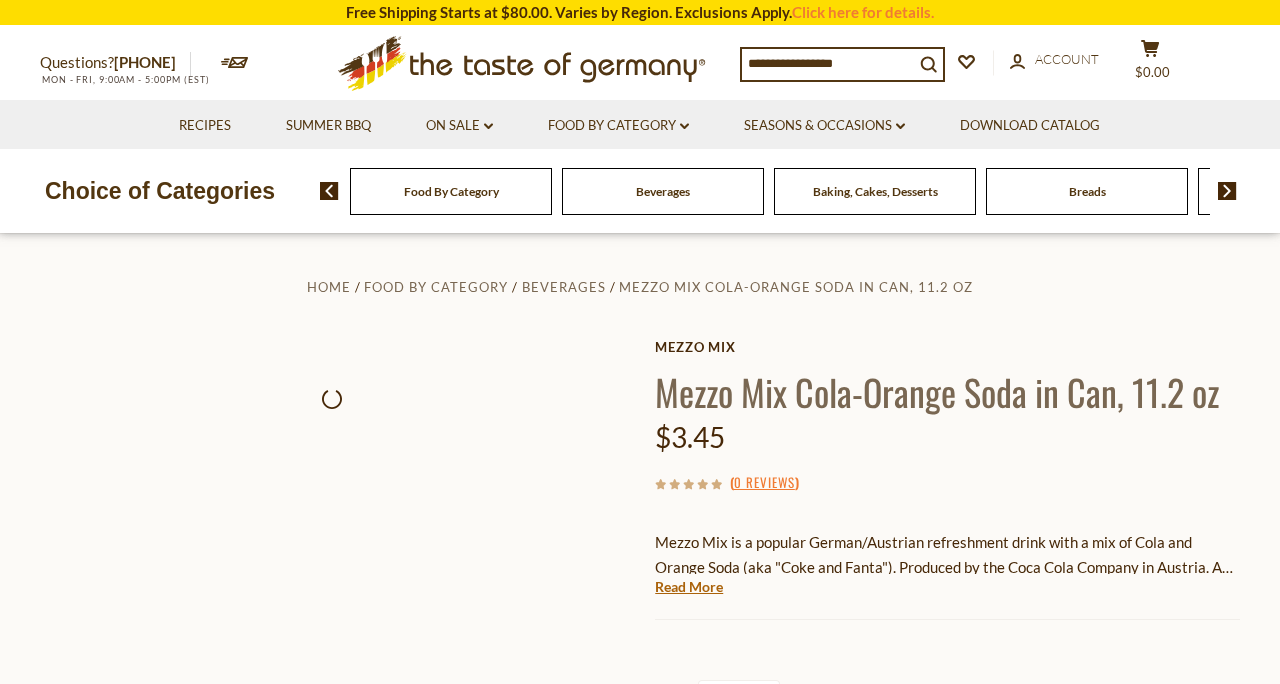 scroll, scrollTop: 0, scrollLeft: 0, axis: both 